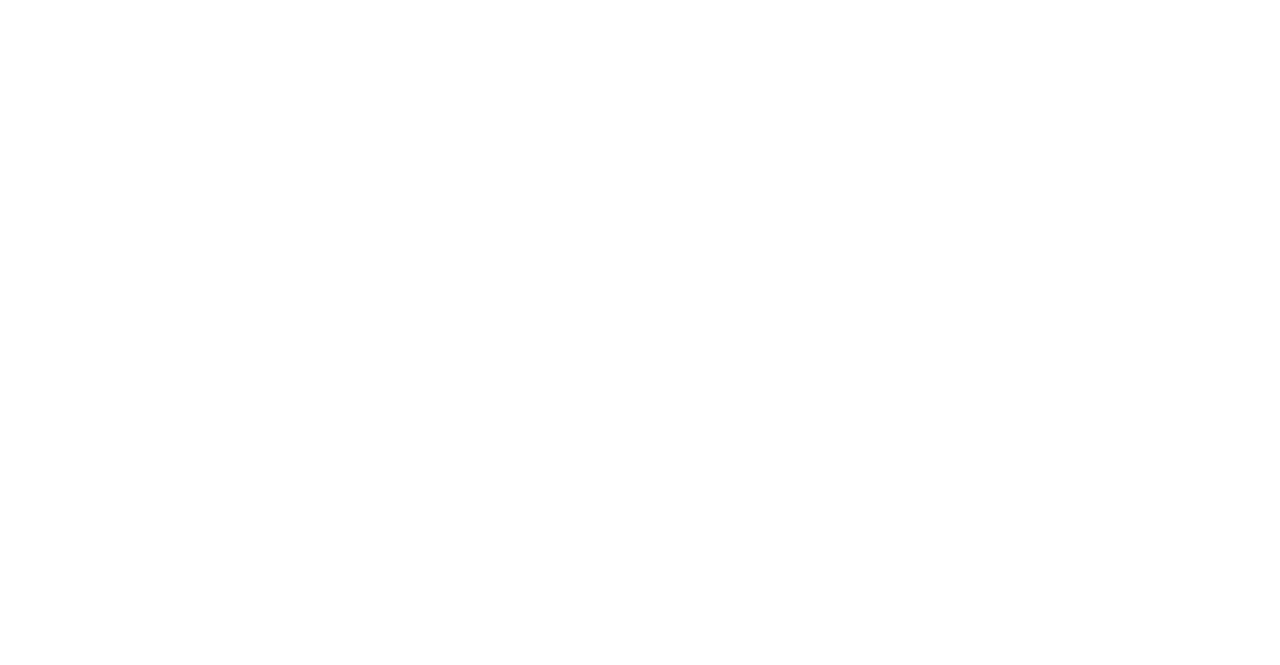 scroll, scrollTop: 0, scrollLeft: 0, axis: both 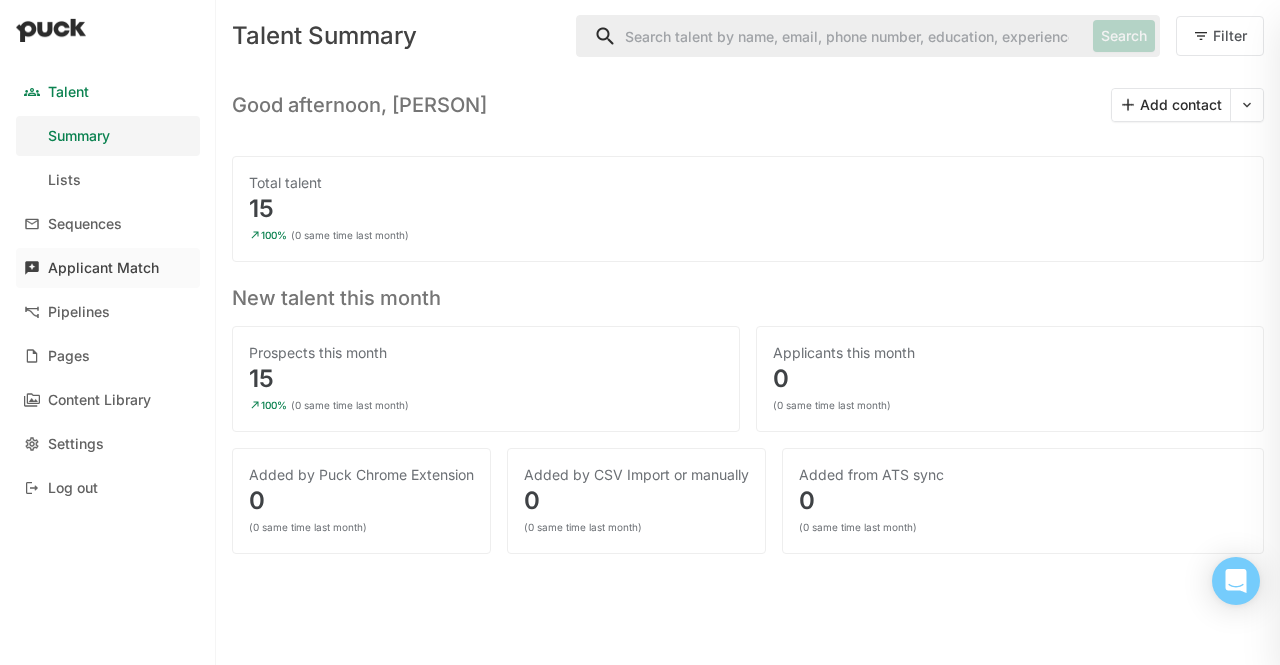 click on "Applicant Match" at bounding box center (108, 268) 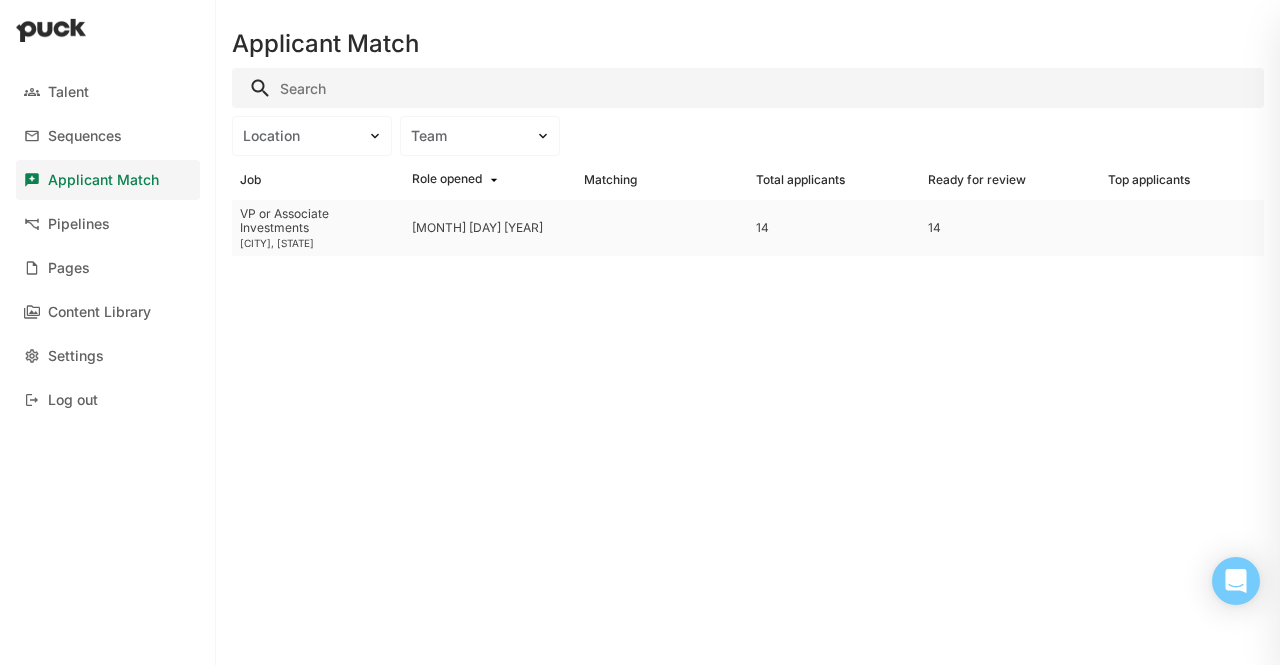 click on "VP or Associate Investments" at bounding box center [318, 221] 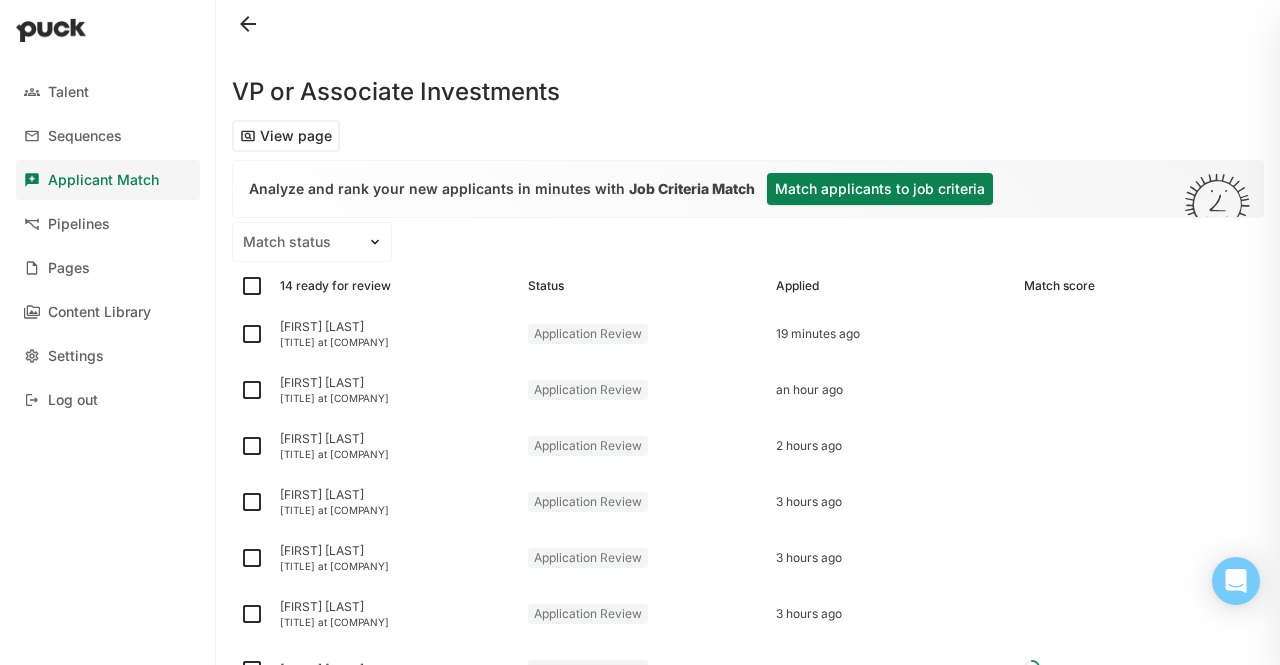 click at bounding box center (252, 286) 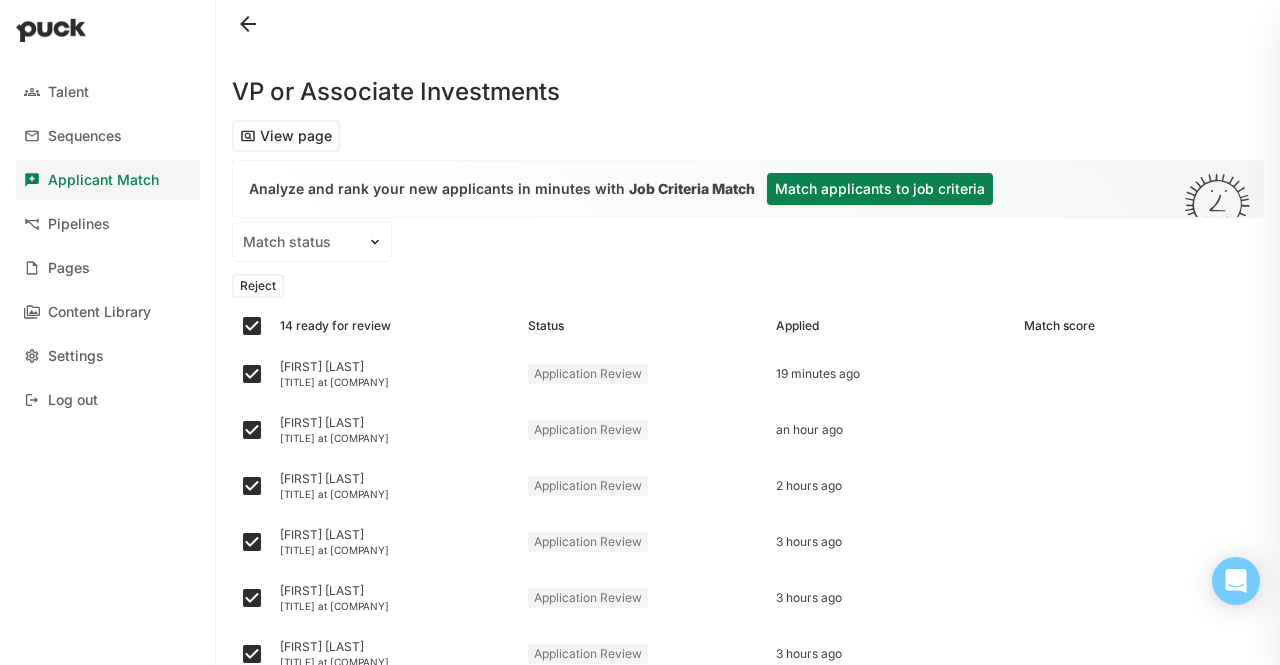 click on "Match applicants to job criteria" at bounding box center (880, 189) 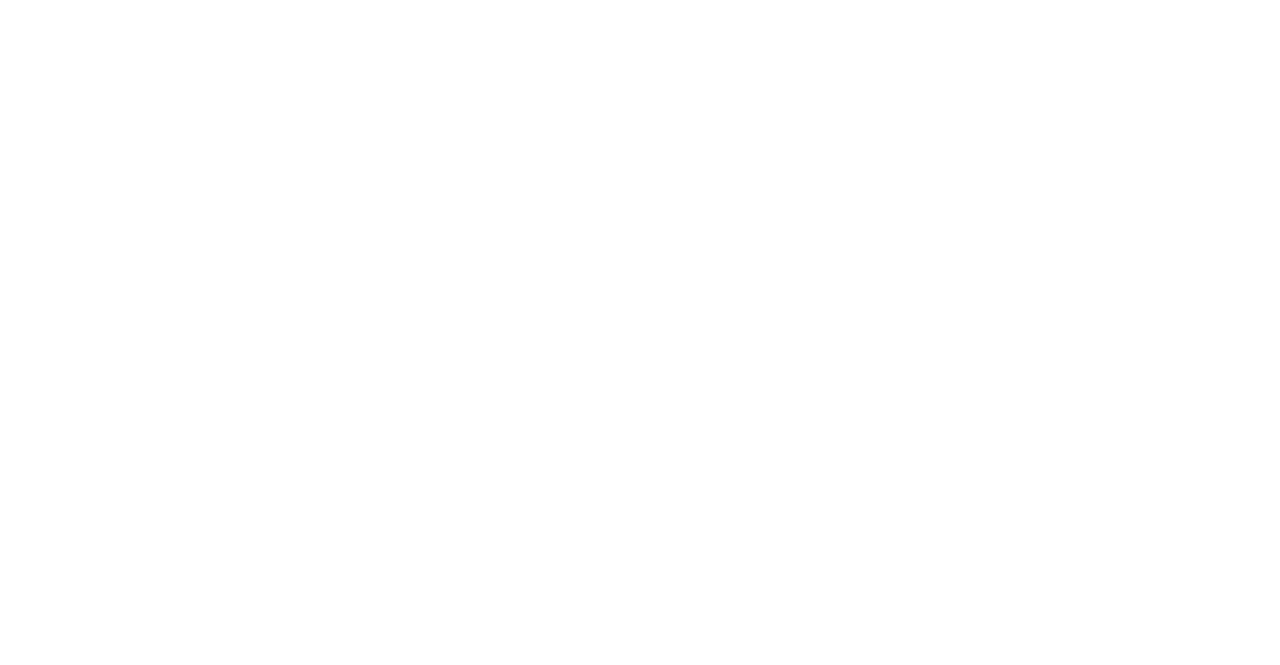 scroll, scrollTop: 0, scrollLeft: 0, axis: both 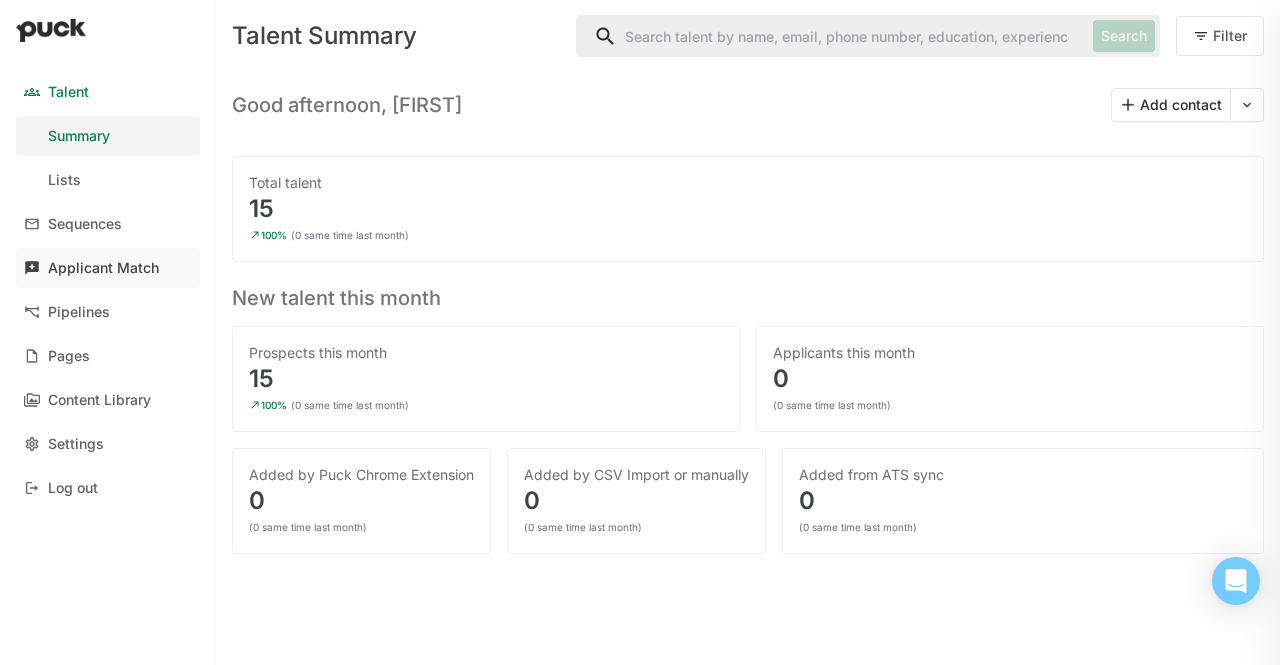 click on "Applicant Match" at bounding box center [103, 268] 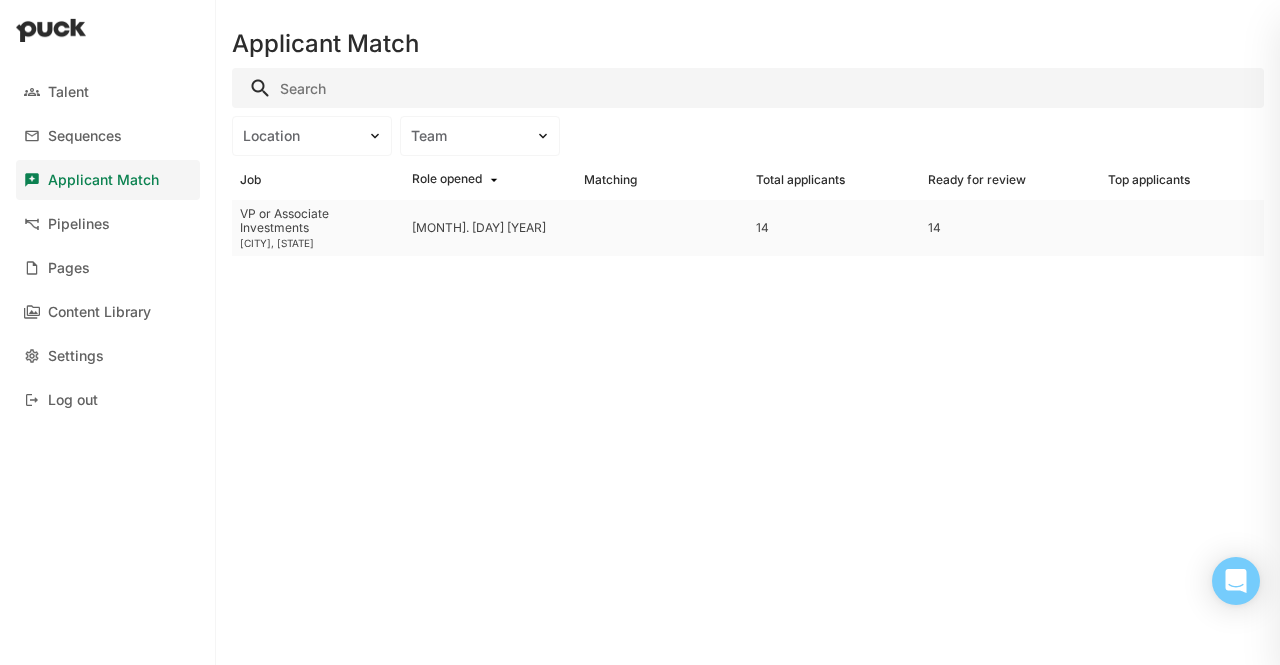 click on "VP or Associate Investments" at bounding box center [318, 221] 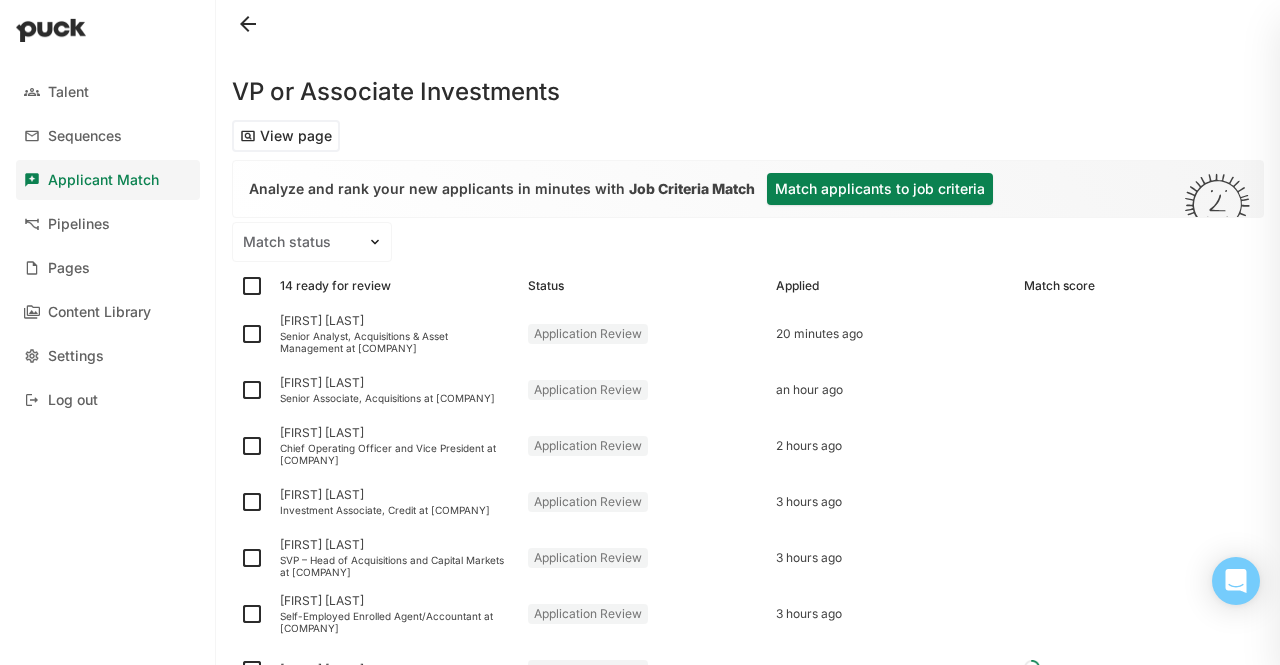 click at bounding box center (252, 286) 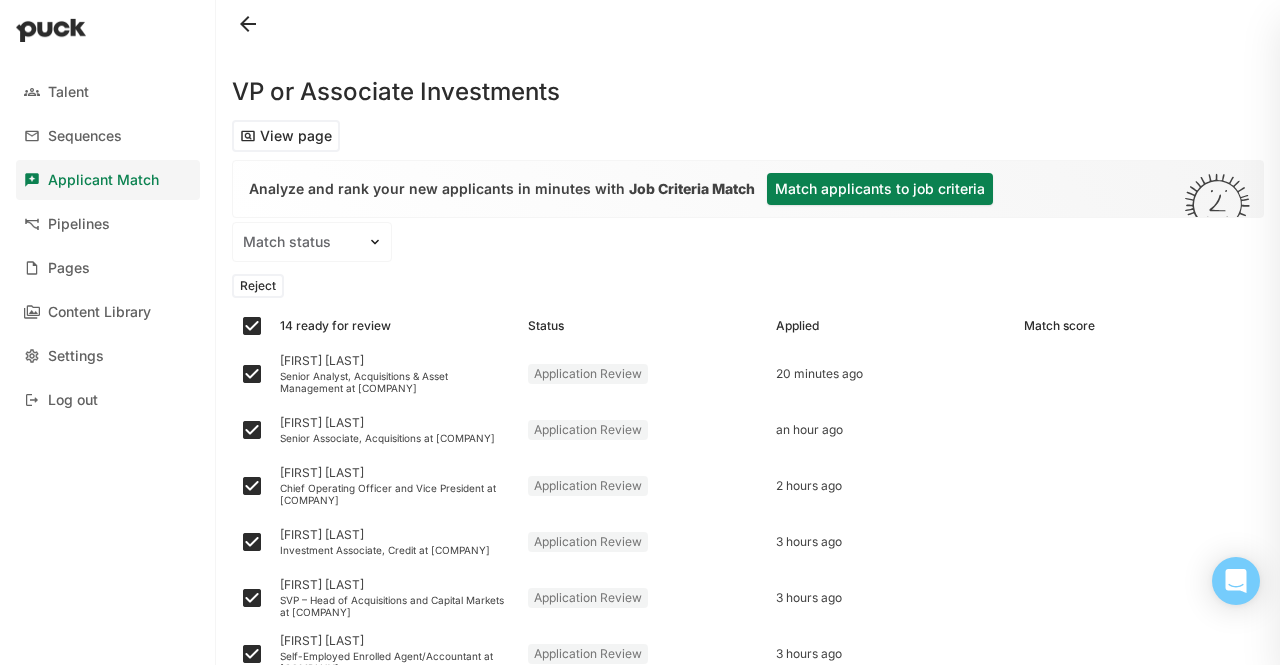click on "Match applicants to job criteria" at bounding box center (880, 189) 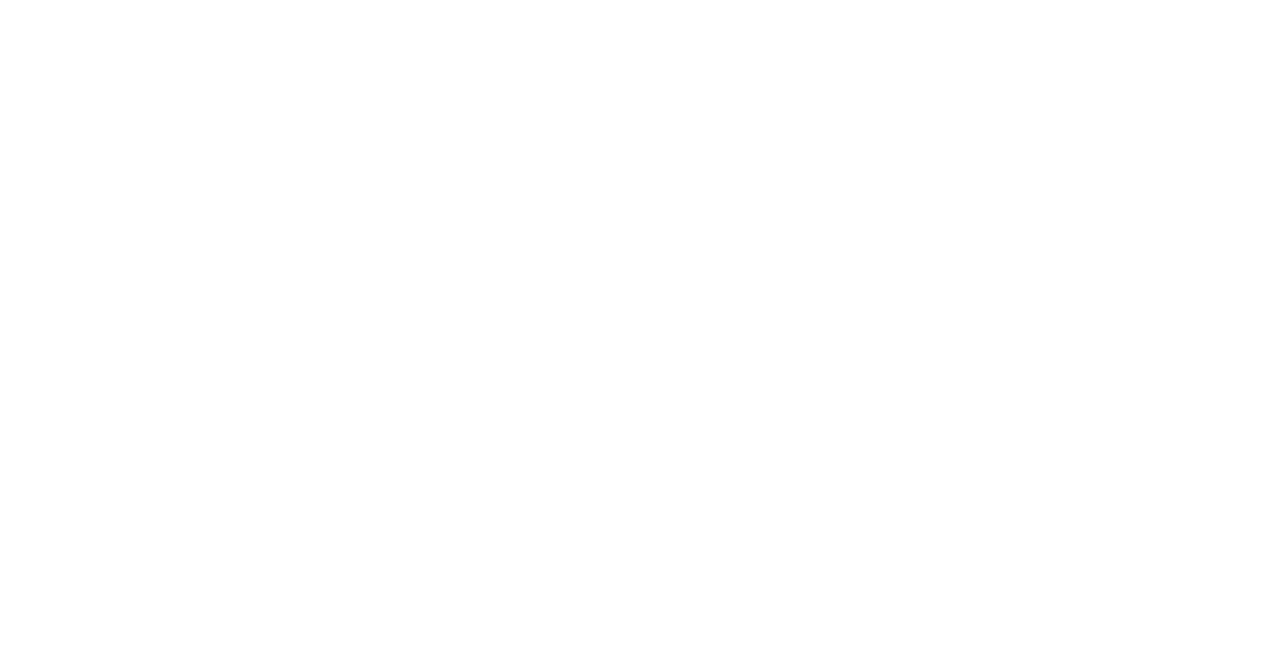 scroll, scrollTop: 0, scrollLeft: 0, axis: both 